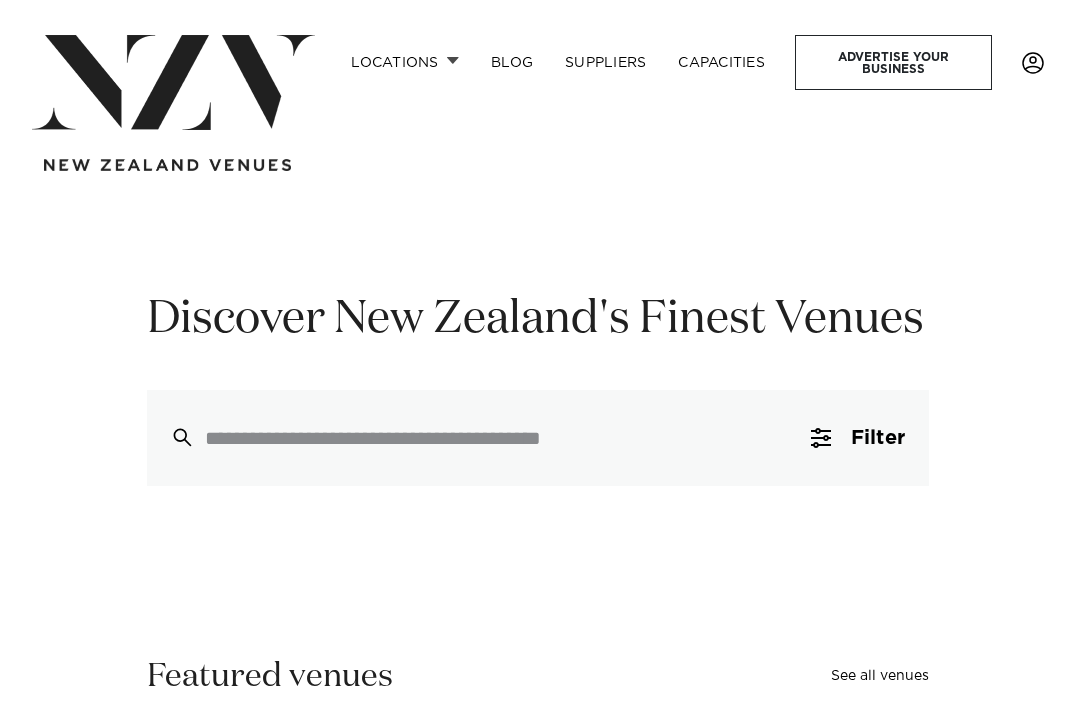 scroll, scrollTop: 0, scrollLeft: 0, axis: both 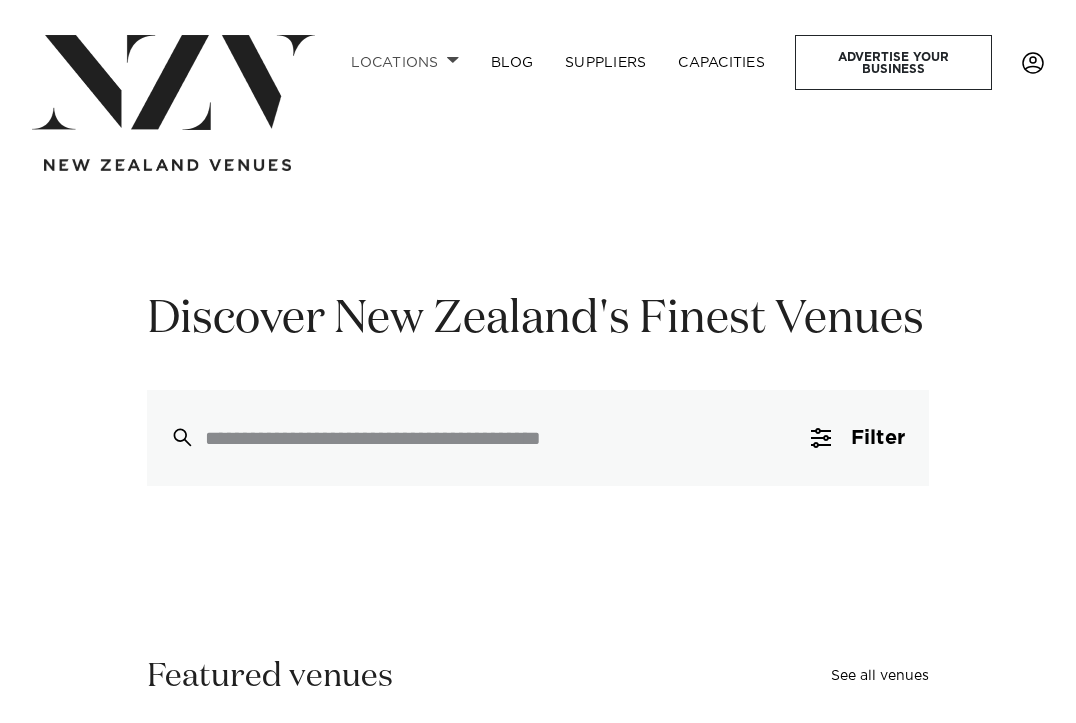 click on "Locations" at bounding box center (405, 62) 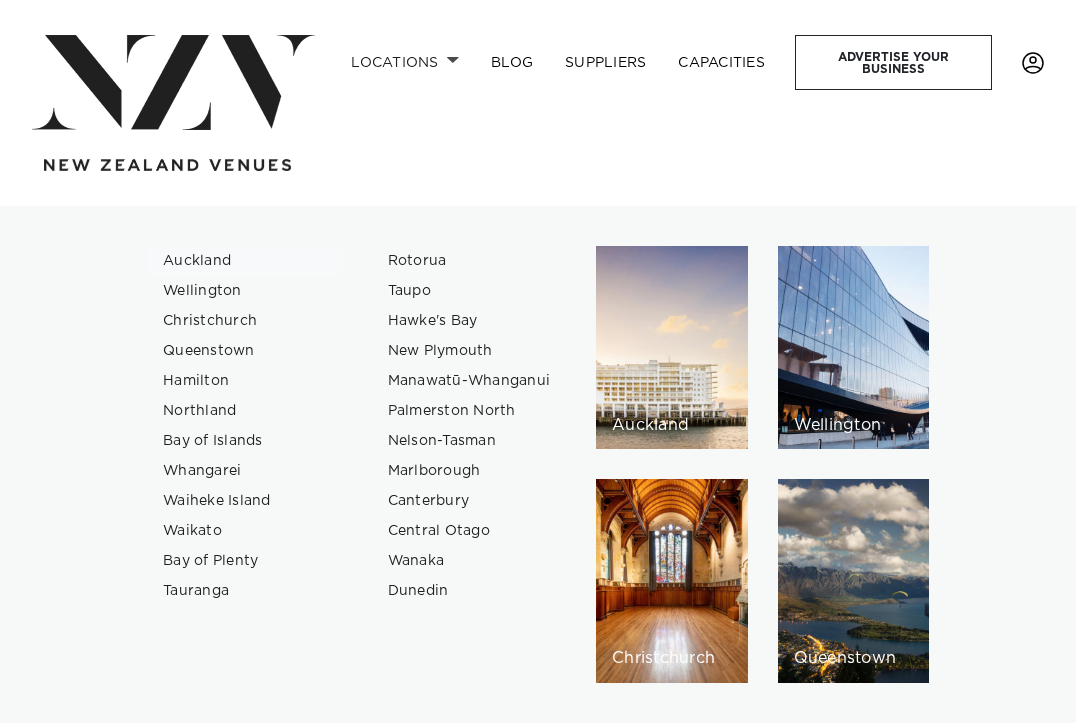 click on "Auckland" at bounding box center [244, 261] 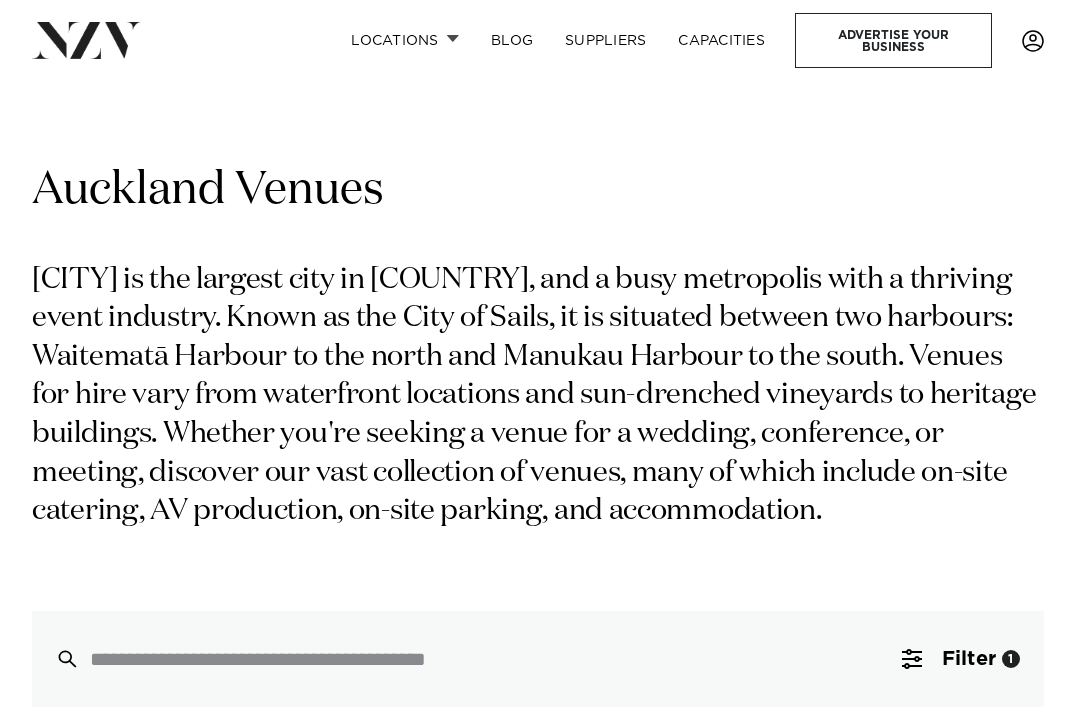 scroll, scrollTop: 0, scrollLeft: 0, axis: both 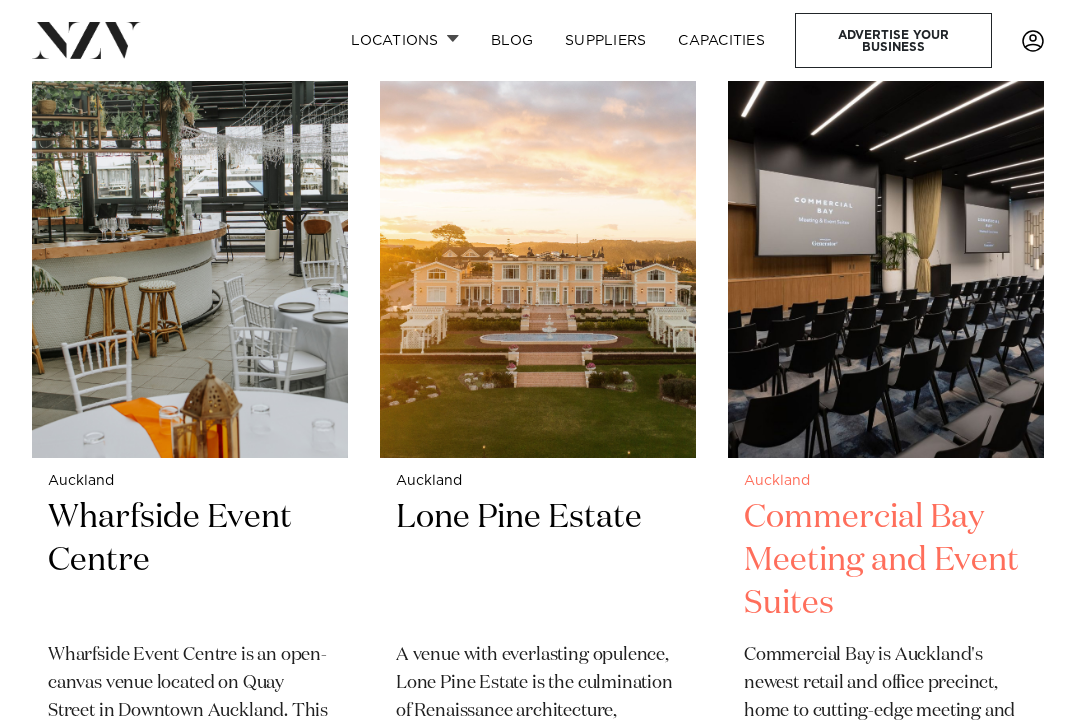 click on "Commercial Bay Meeting and Event Suites" at bounding box center [886, 561] 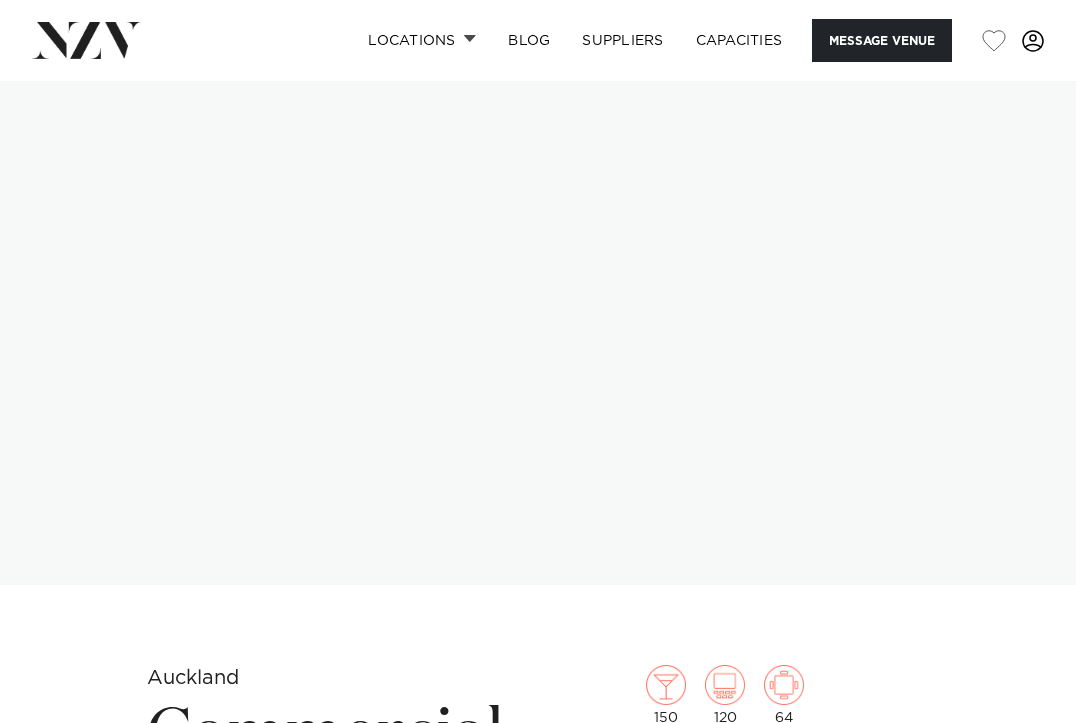 scroll, scrollTop: 0, scrollLeft: 0, axis: both 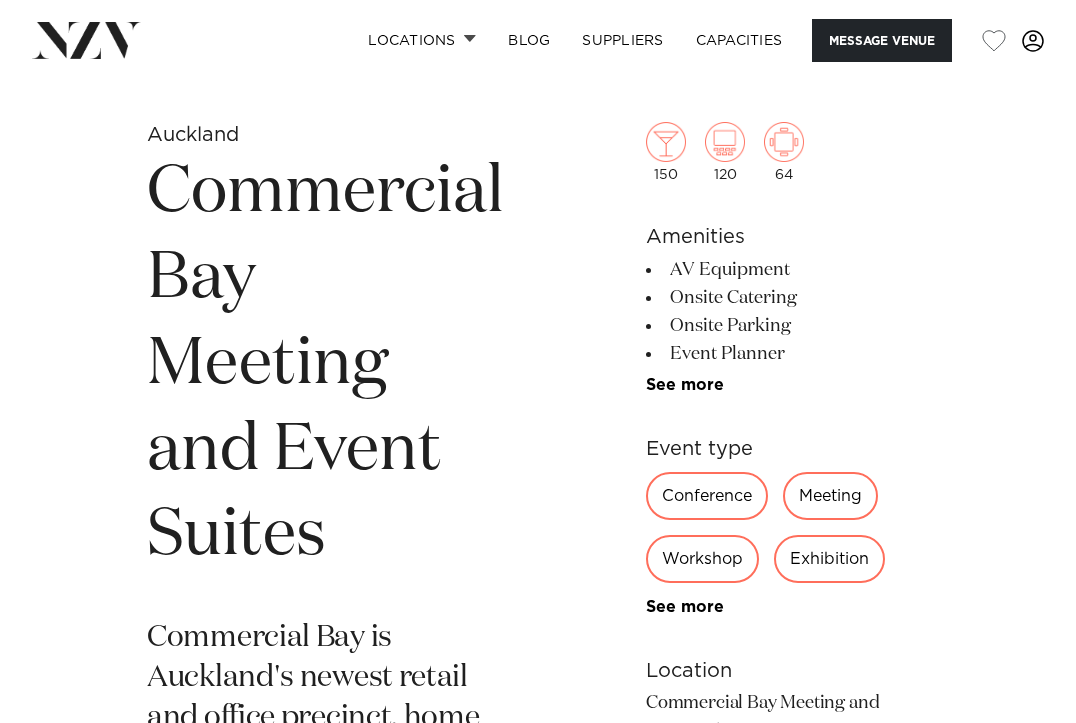click on "Conference" at bounding box center [707, 496] 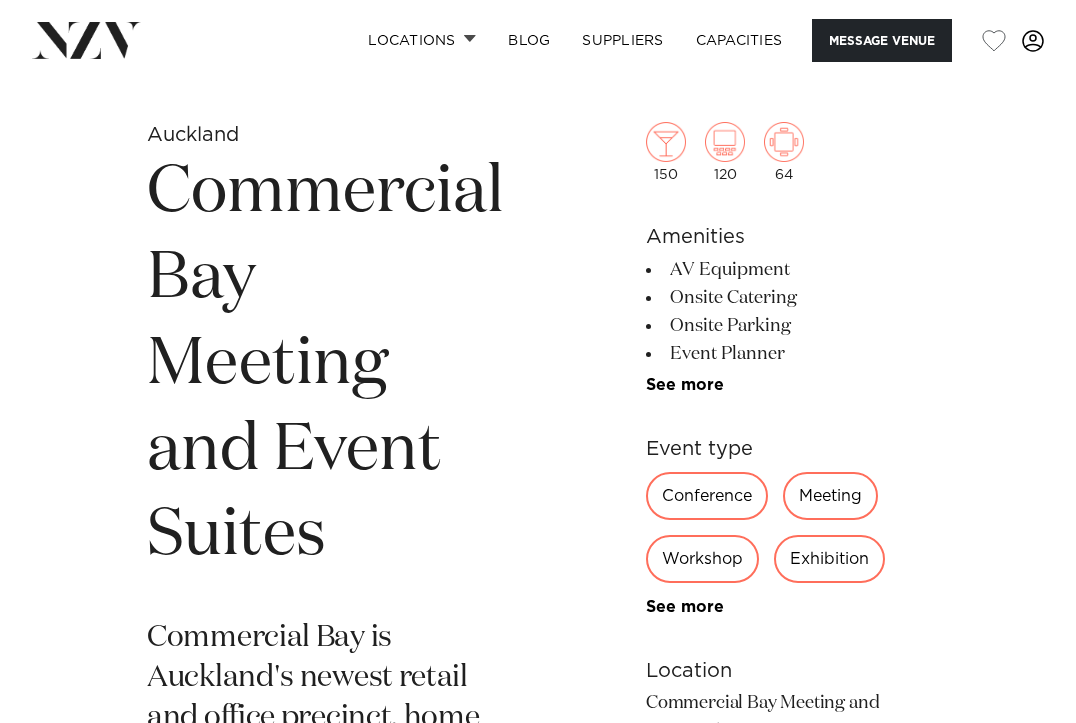 click on "Meeting" at bounding box center (830, 496) 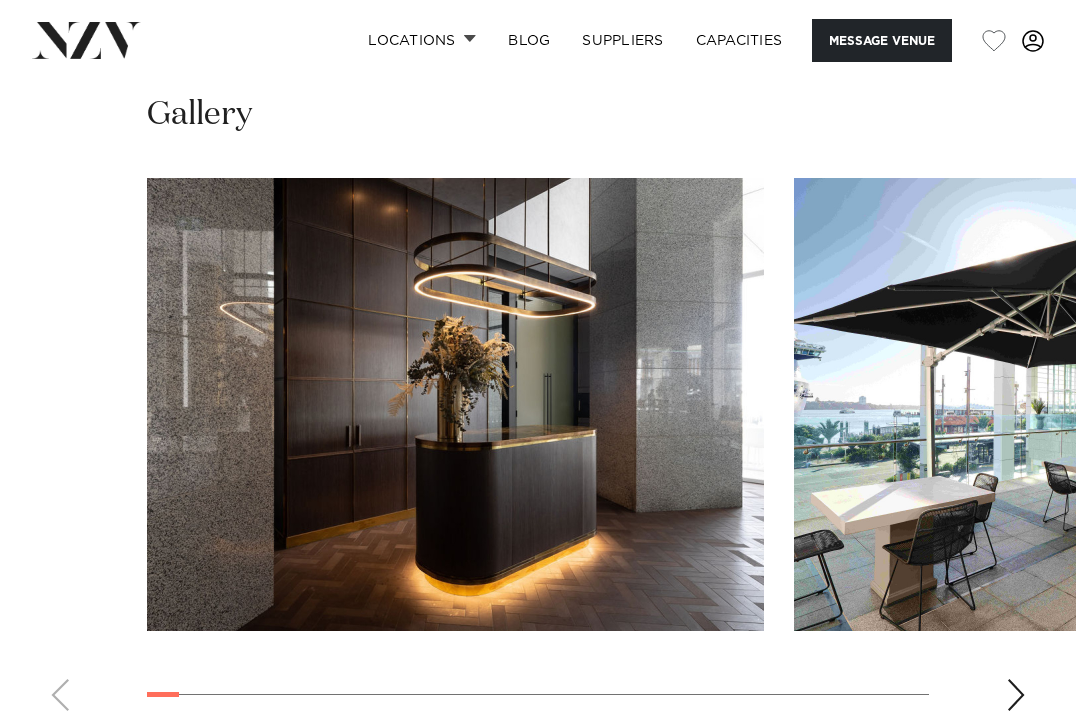 scroll, scrollTop: 3262, scrollLeft: 0, axis: vertical 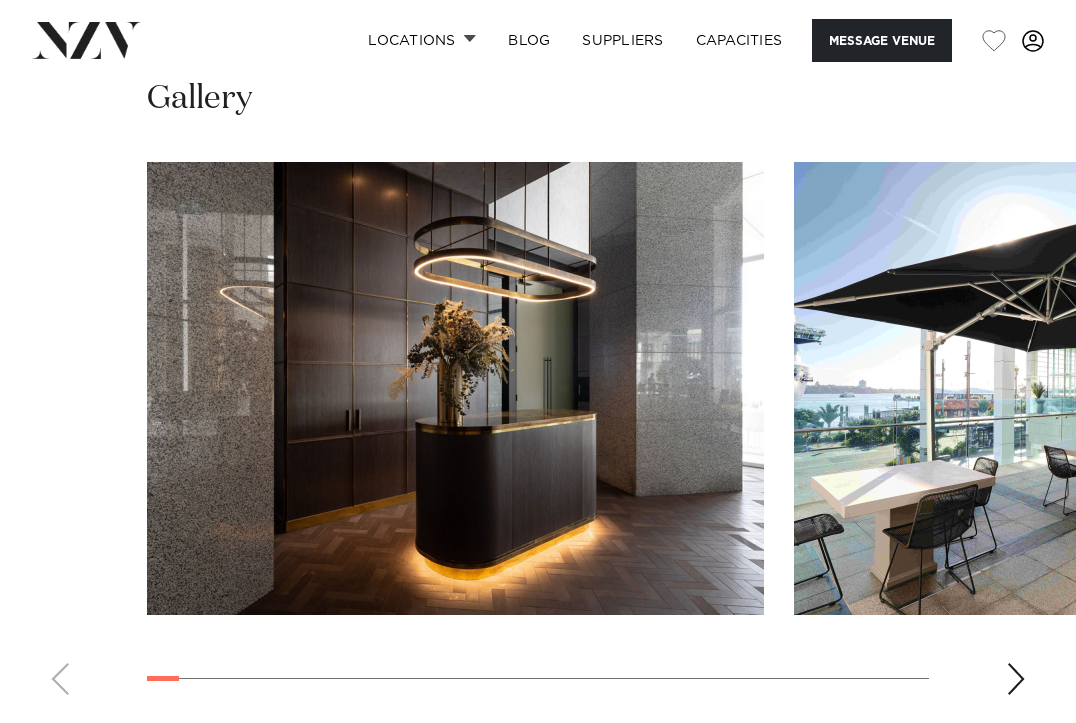click at bounding box center [1016, 679] 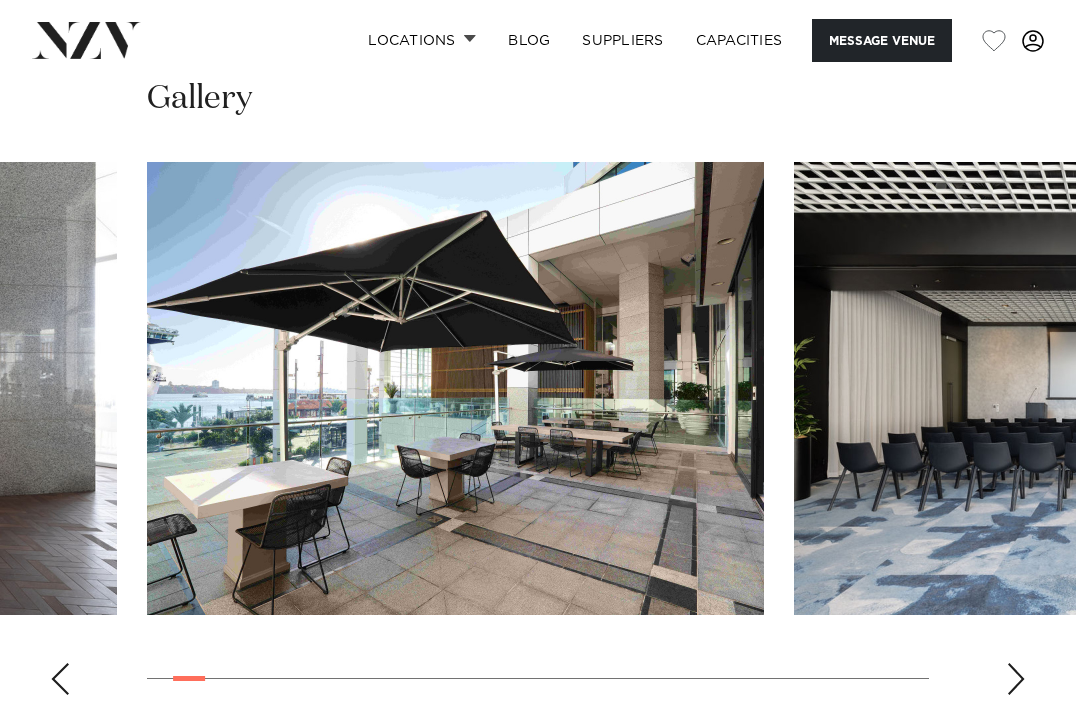 click at bounding box center [1016, 679] 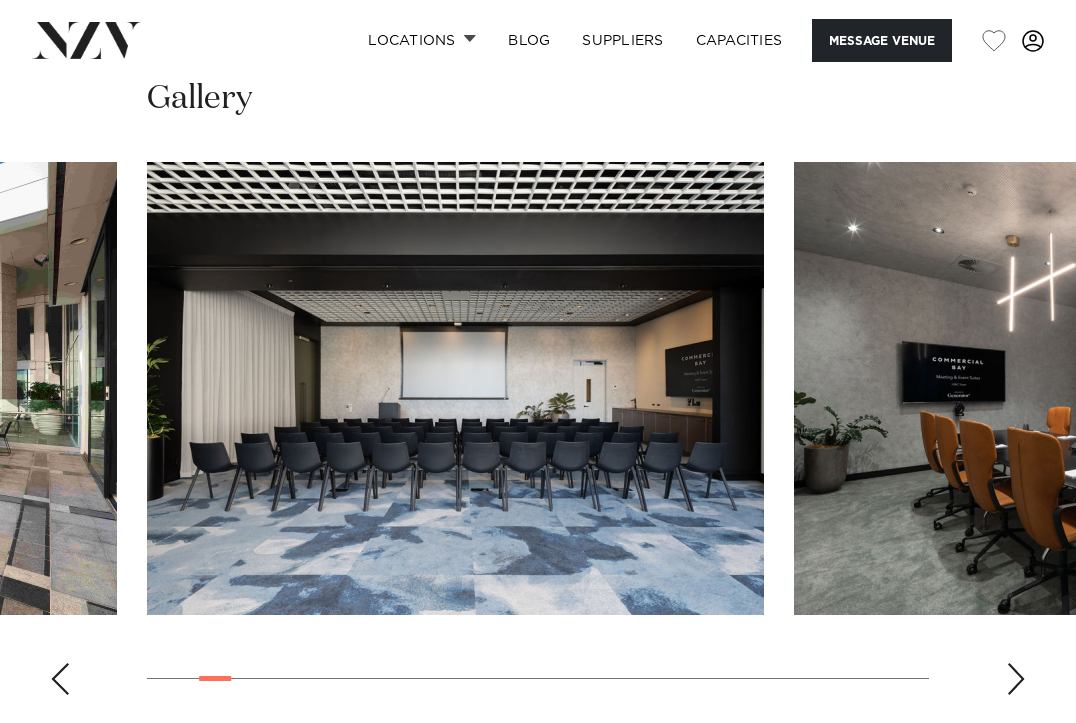 click at bounding box center [1016, 679] 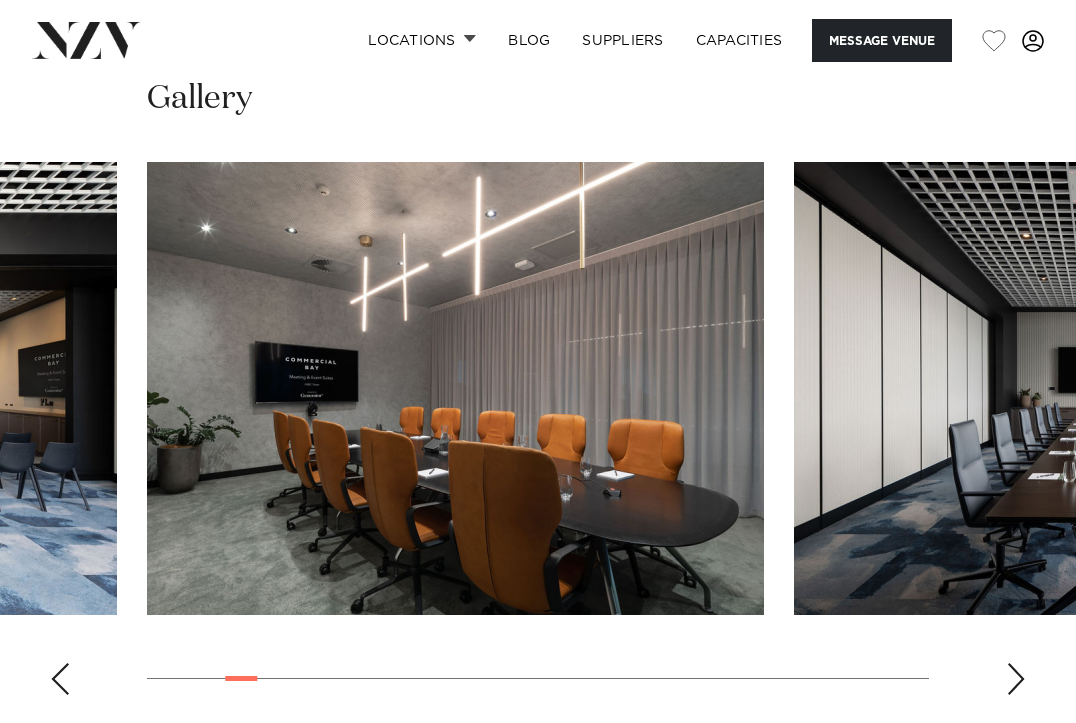 click at bounding box center (1016, 679) 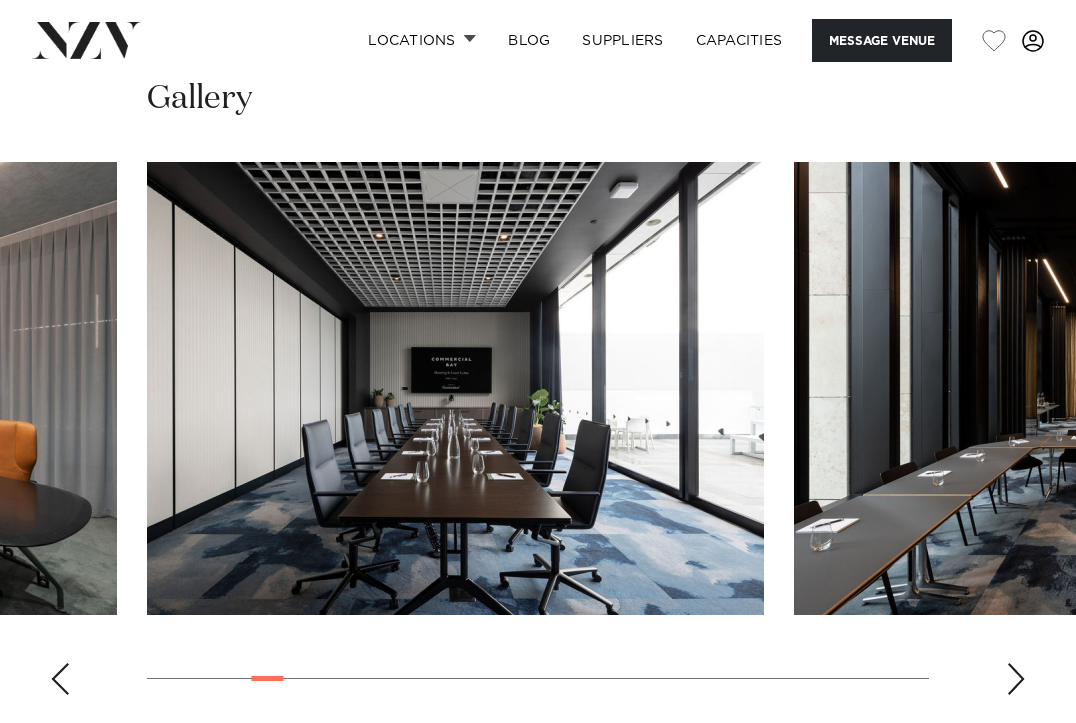 click at bounding box center (1016, 679) 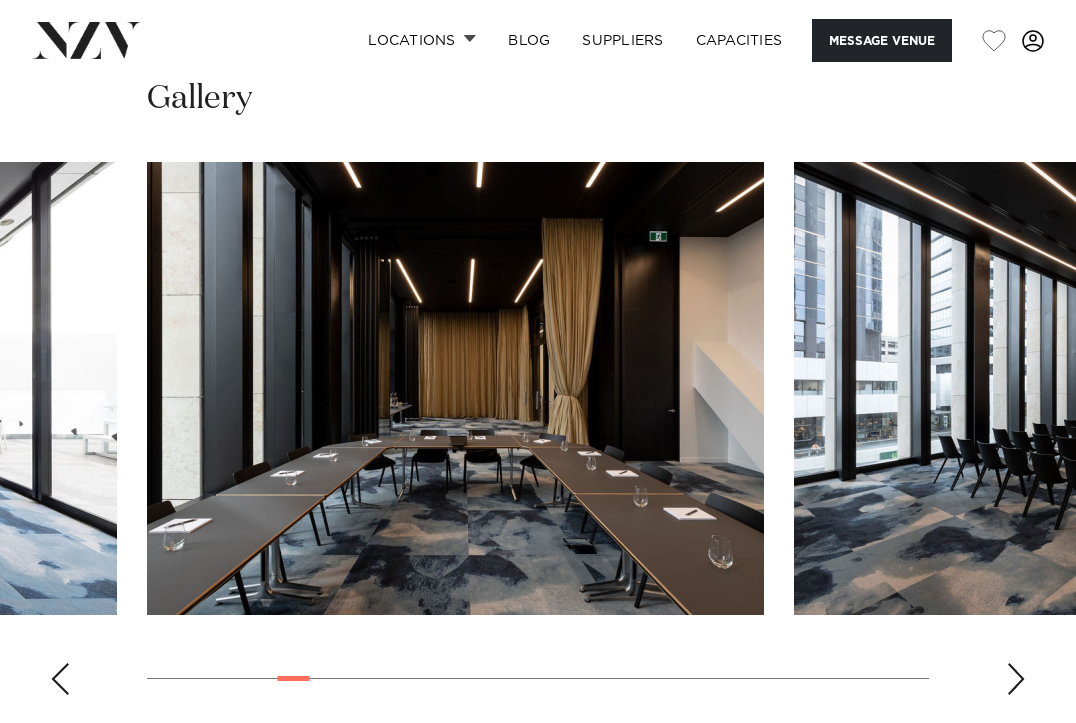 click at bounding box center (1016, 679) 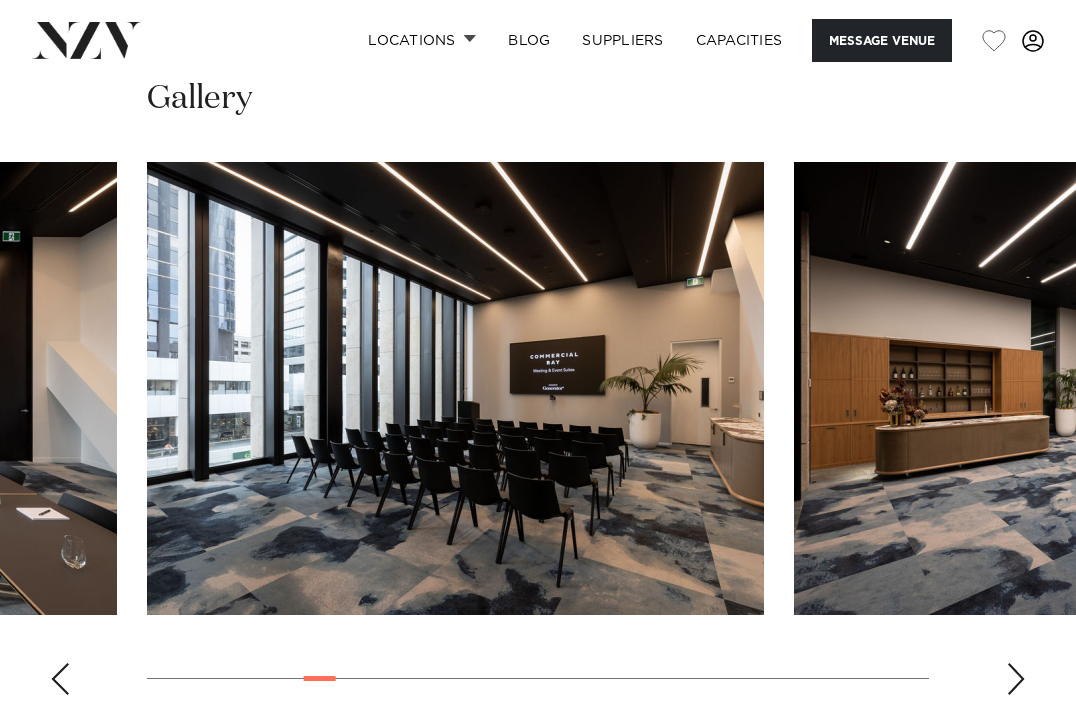 click at bounding box center (1016, 679) 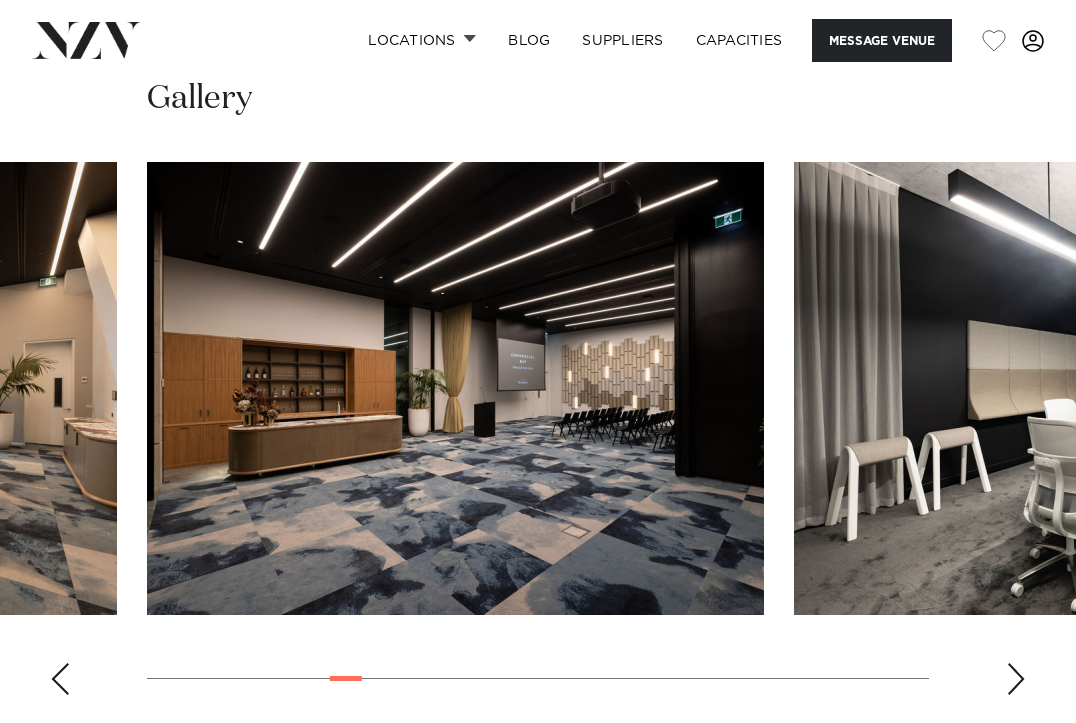 click at bounding box center (1016, 679) 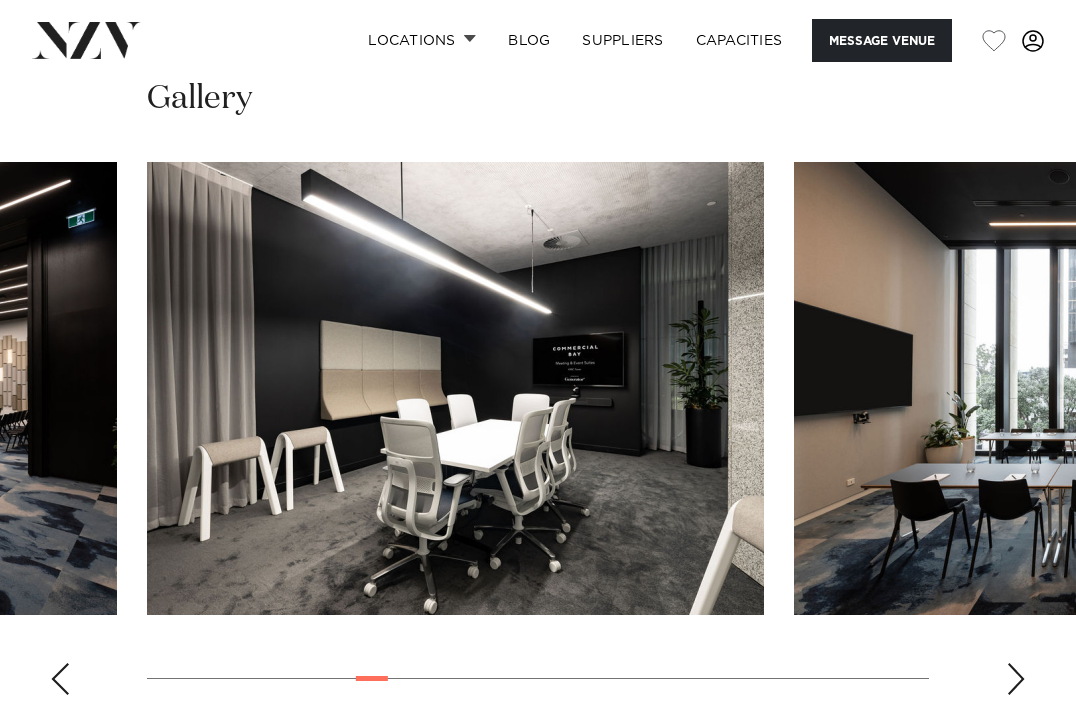 click at bounding box center (1016, 679) 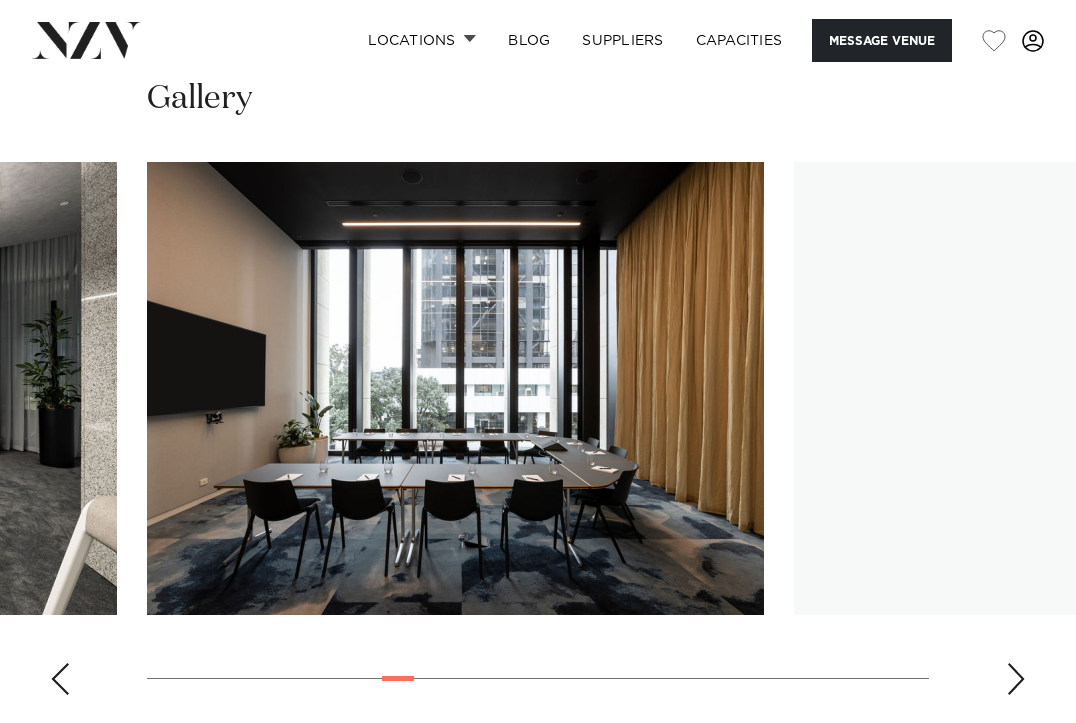 click at bounding box center (1016, 679) 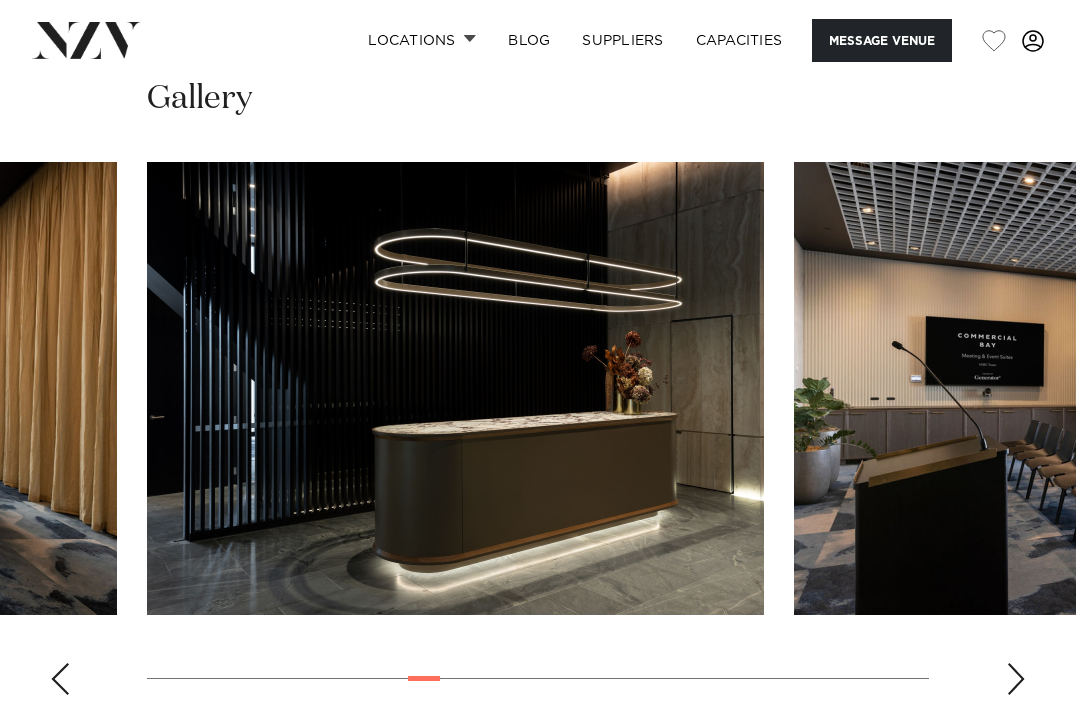 click at bounding box center (1016, 679) 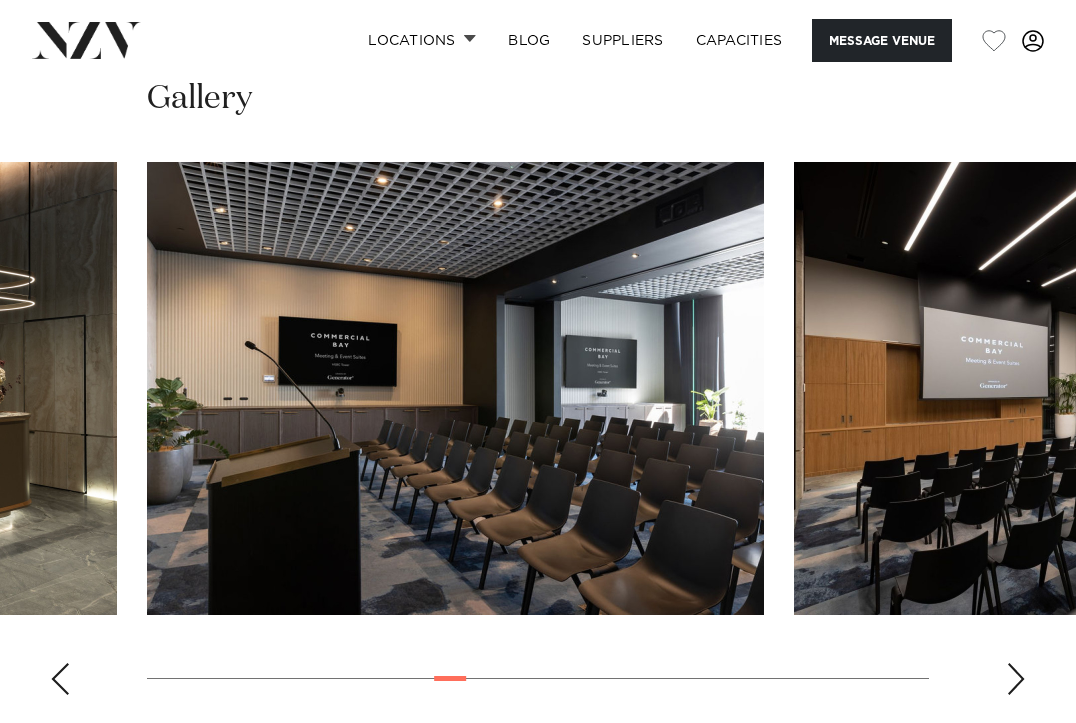 click at bounding box center [1016, 679] 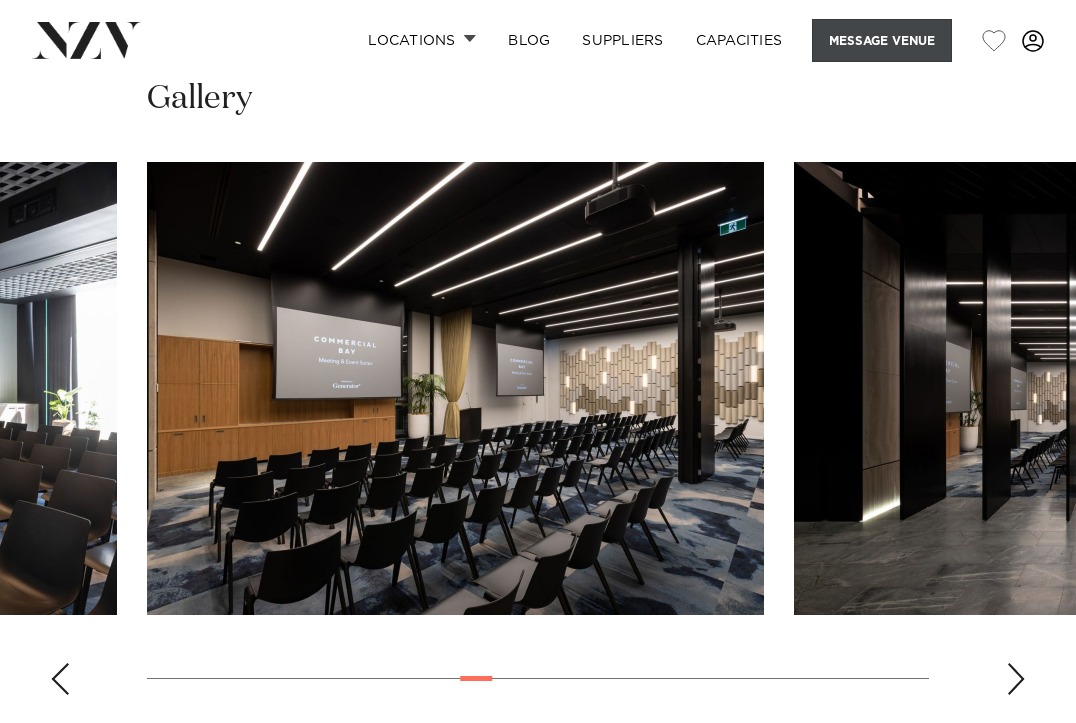click on "Message Venue" at bounding box center [882, 40] 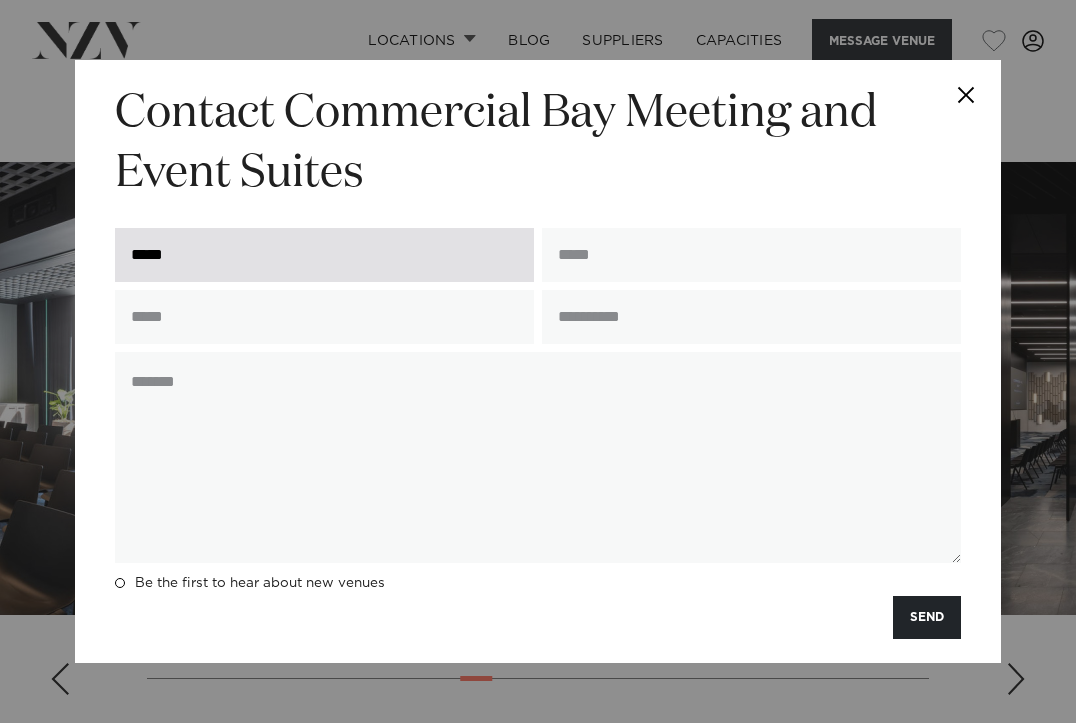 type on "*****" 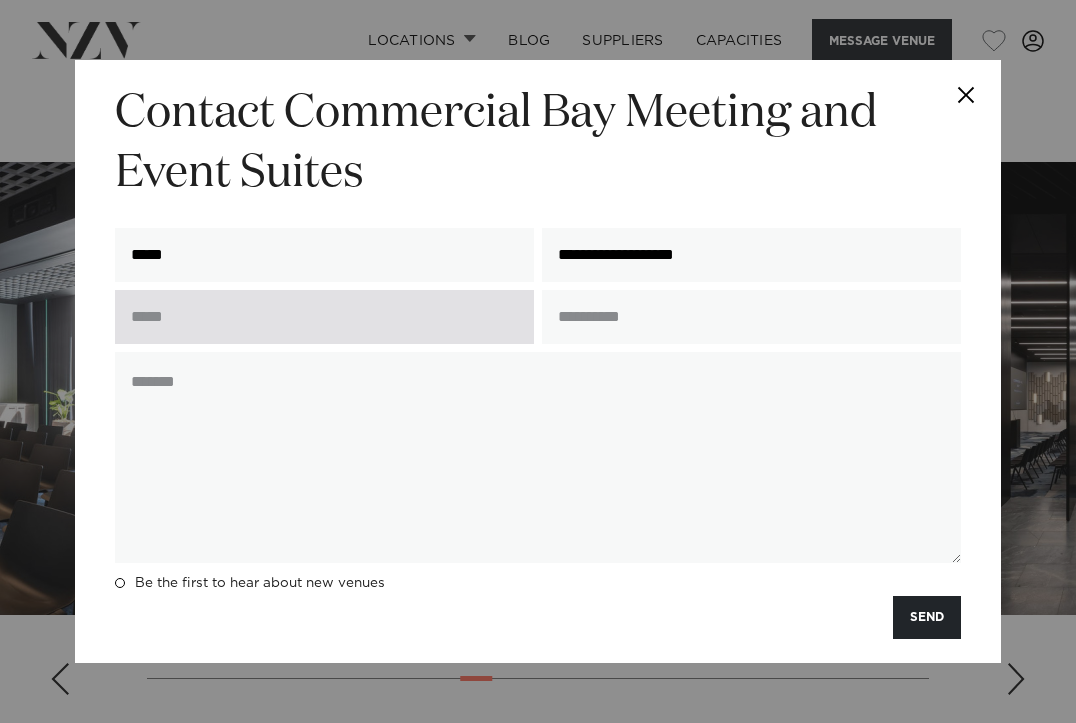 type on "**********" 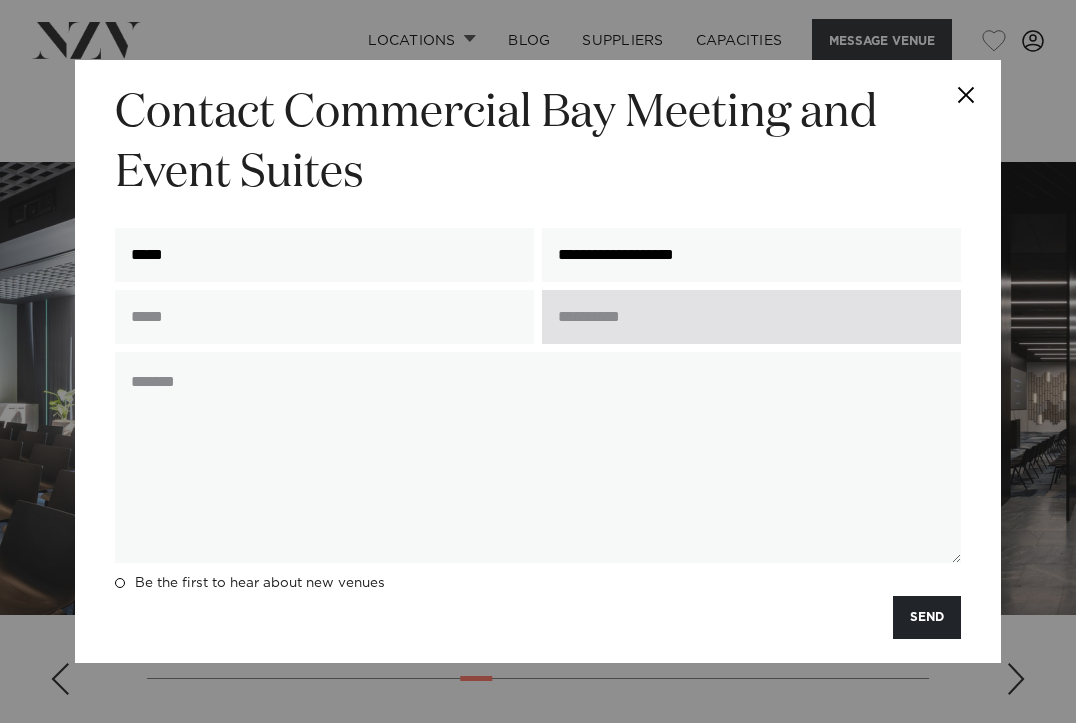 click at bounding box center [751, 317] 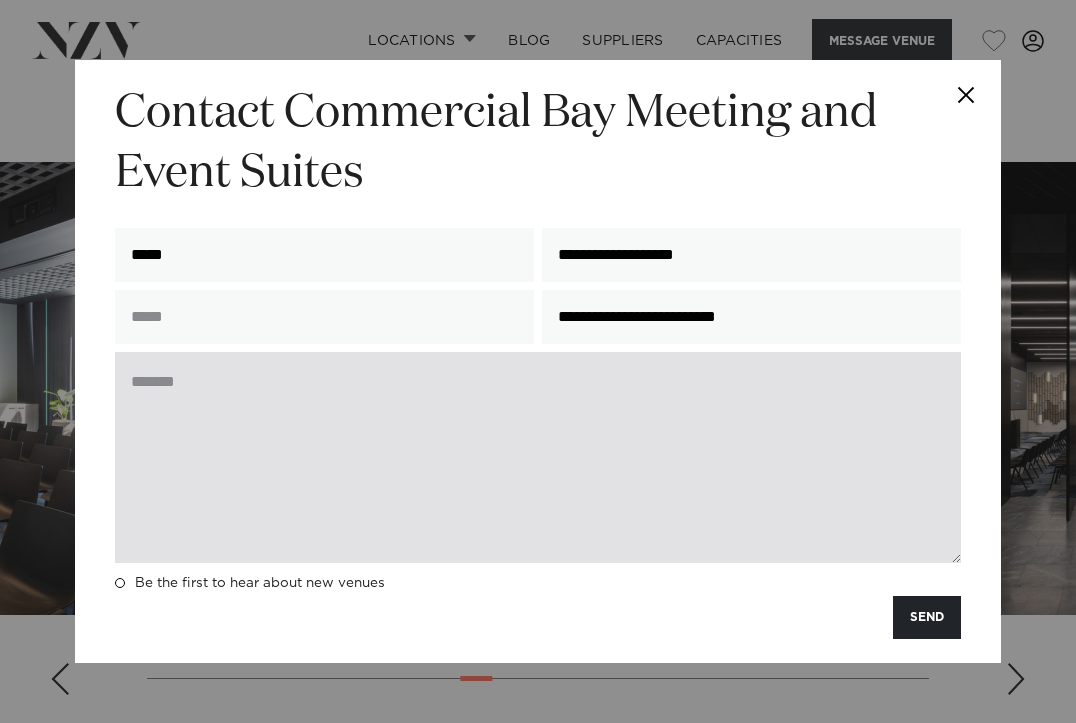 type on "**********" 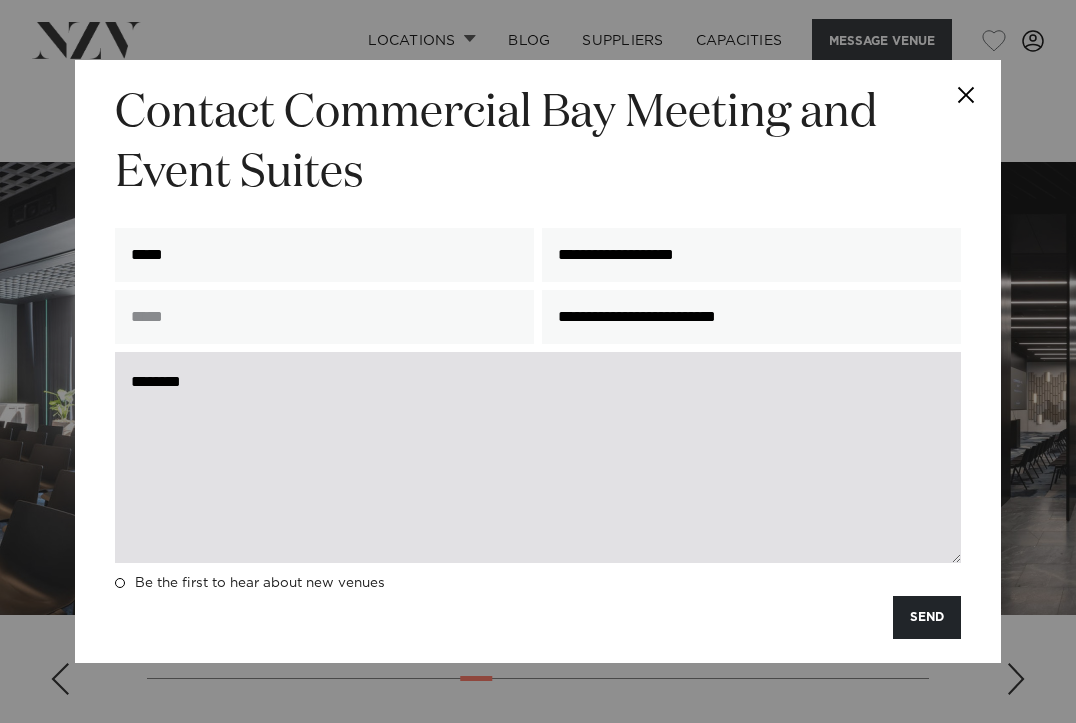 paste on "**********" 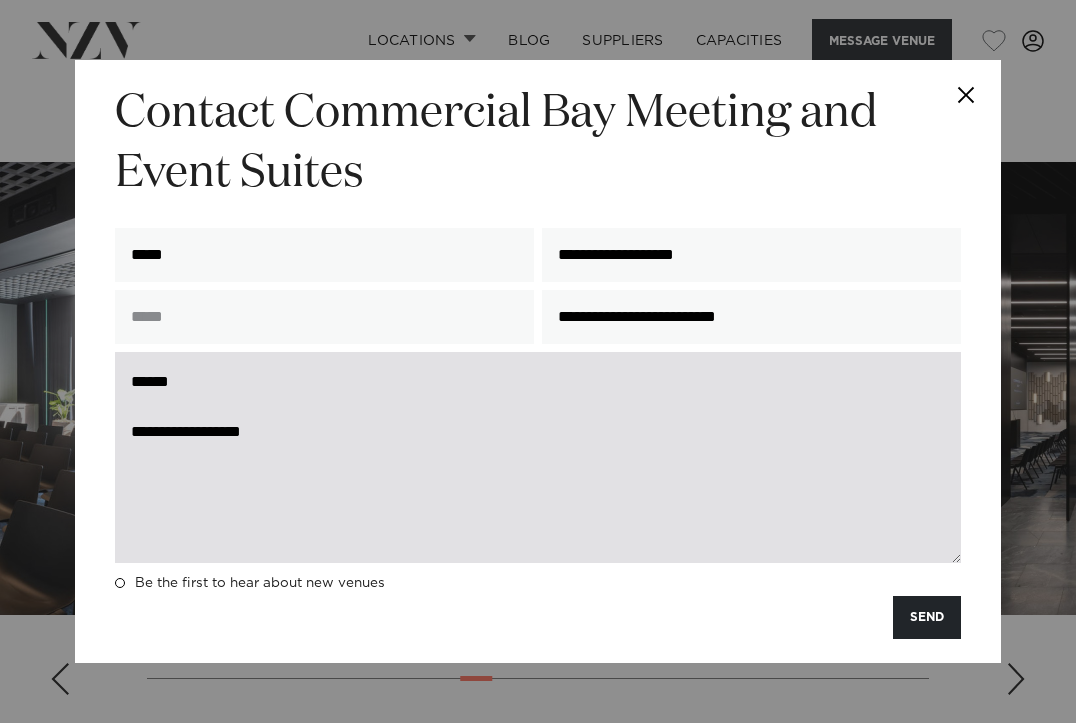 drag, startPoint x: 348, startPoint y: 441, endPoint x: 116, endPoint y: 437, distance: 232.03448 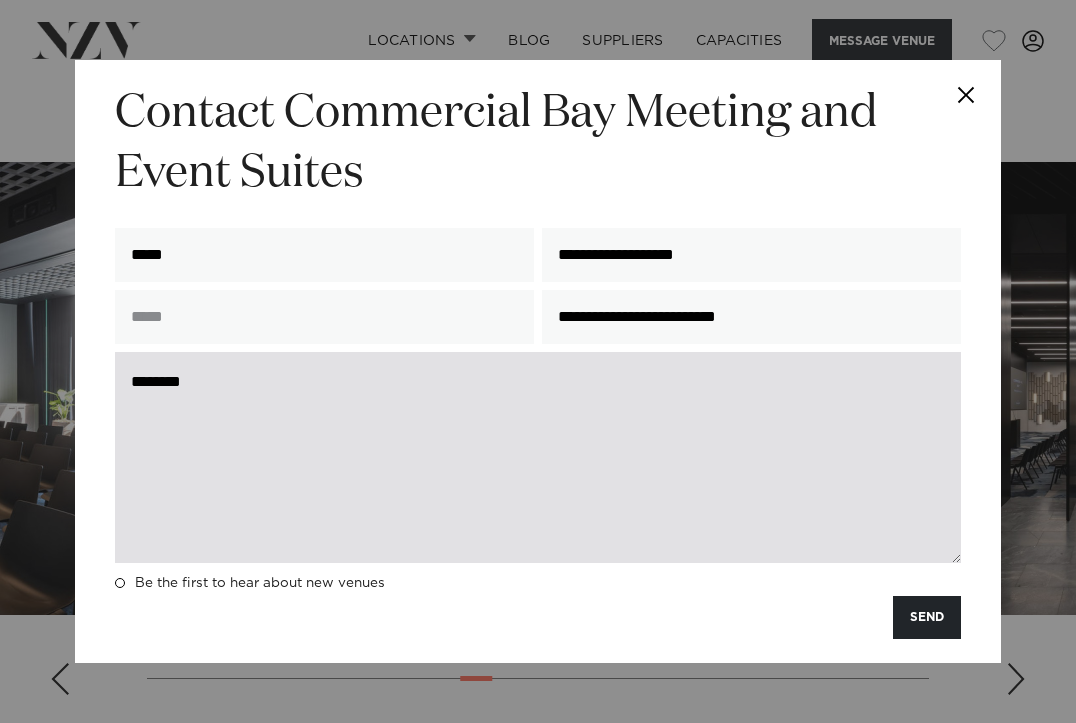 paste on "**********" 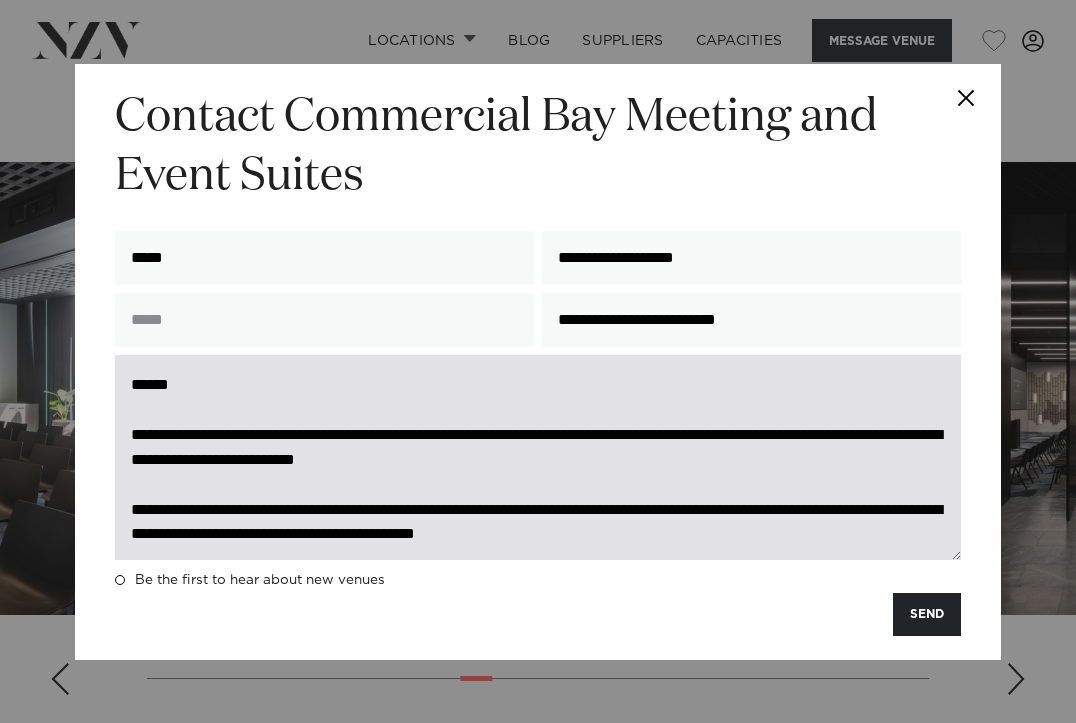 scroll, scrollTop: 0, scrollLeft: 0, axis: both 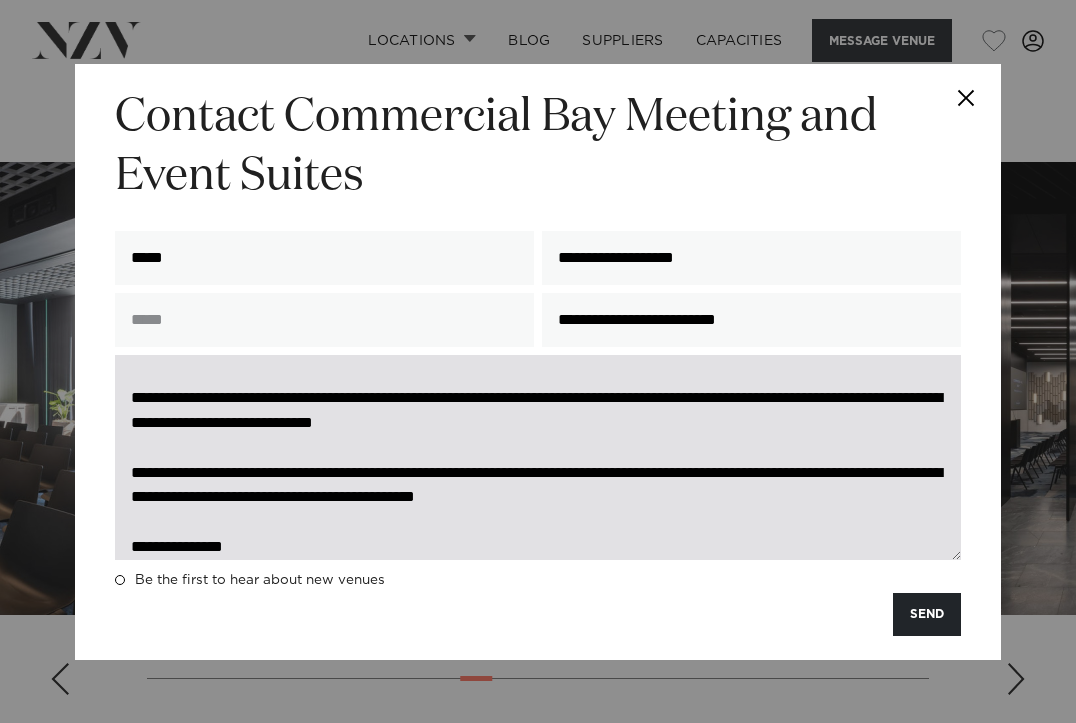click on "**********" at bounding box center (538, 457) 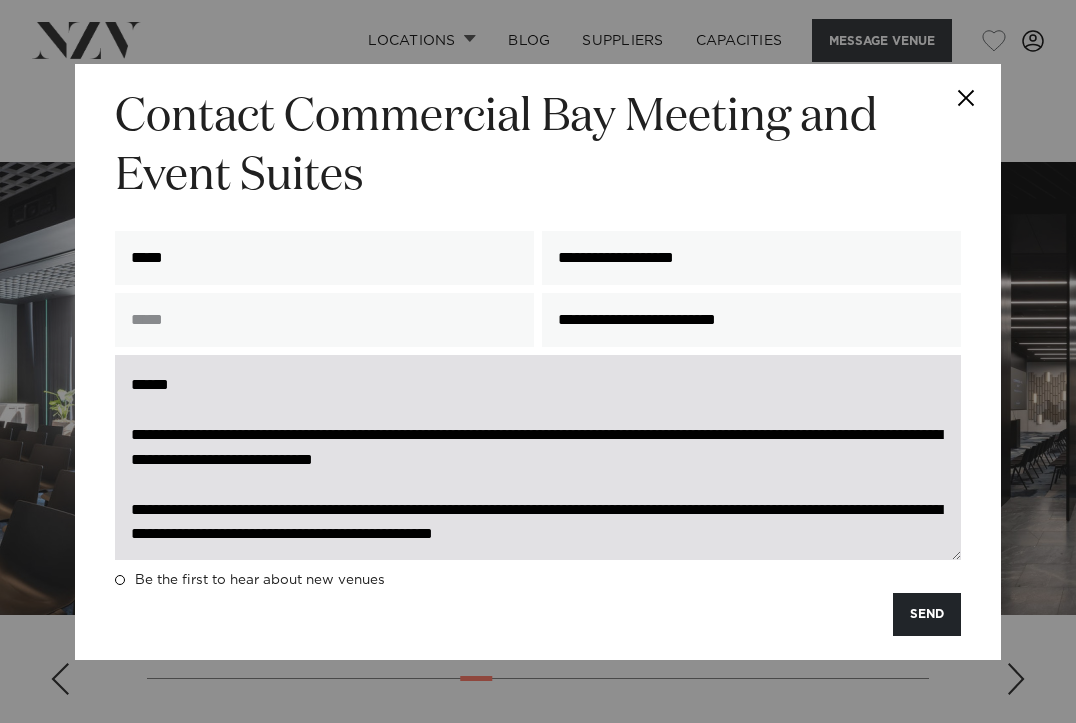 scroll, scrollTop: 0, scrollLeft: 0, axis: both 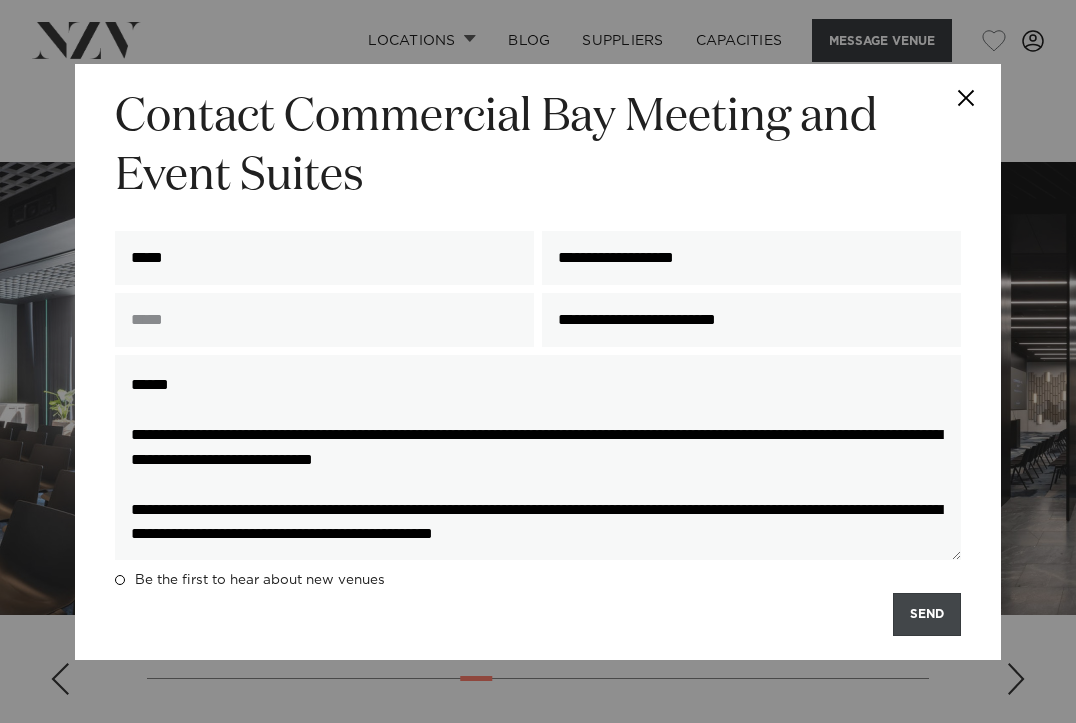 type on "**********" 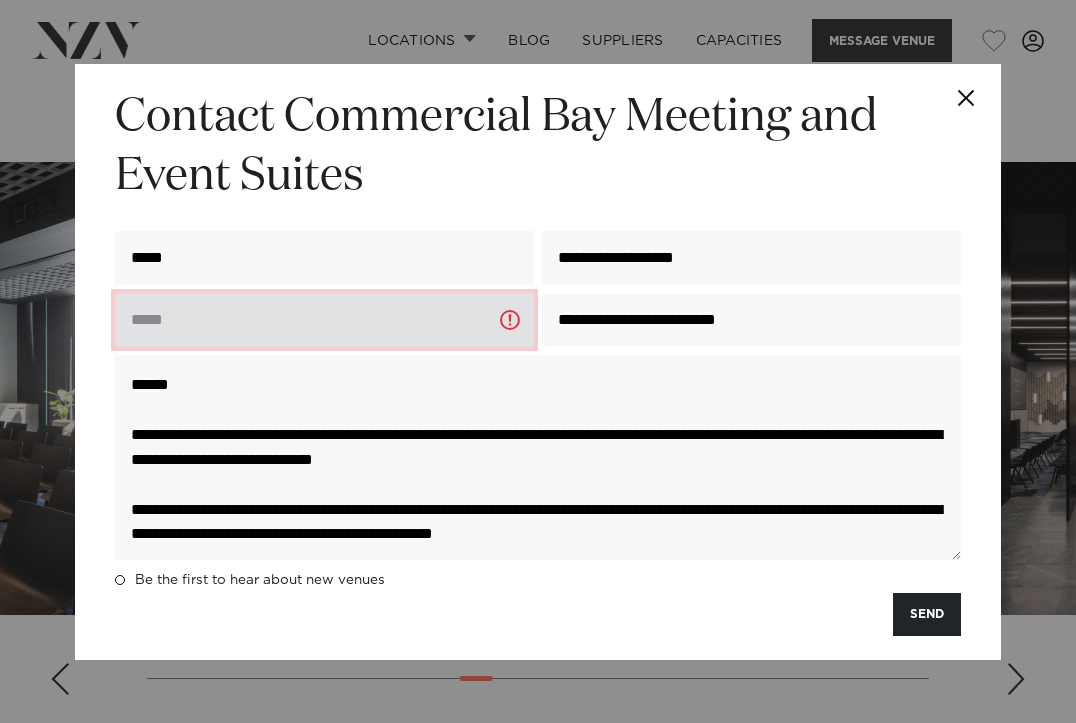 click at bounding box center (324, 320) 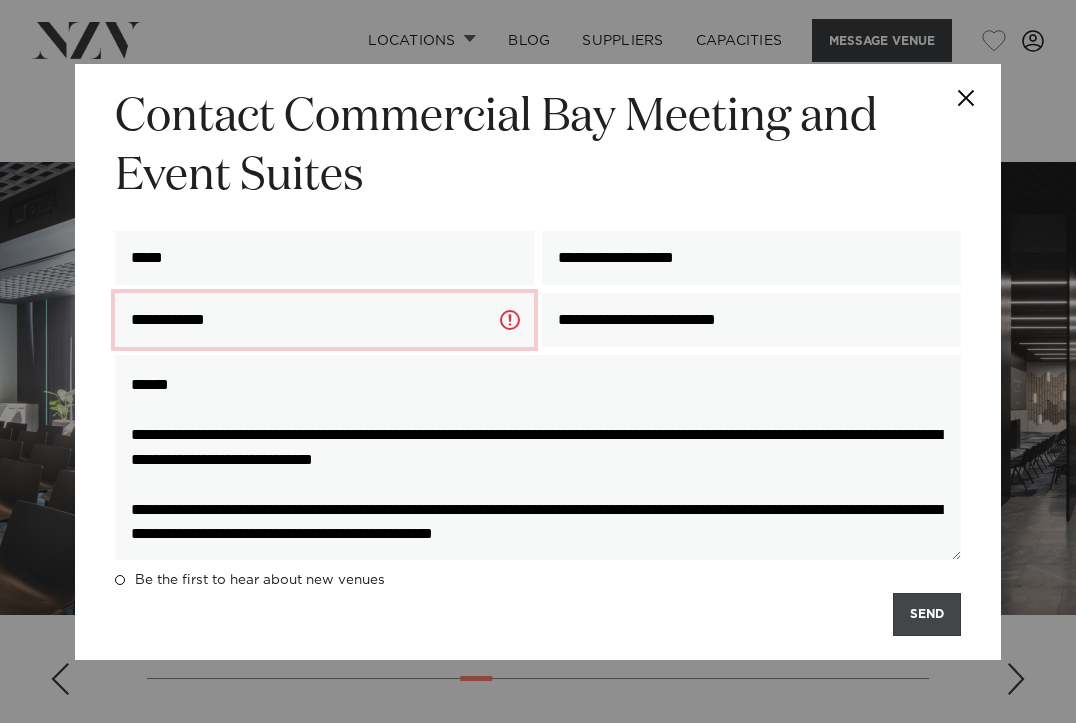 type on "**********" 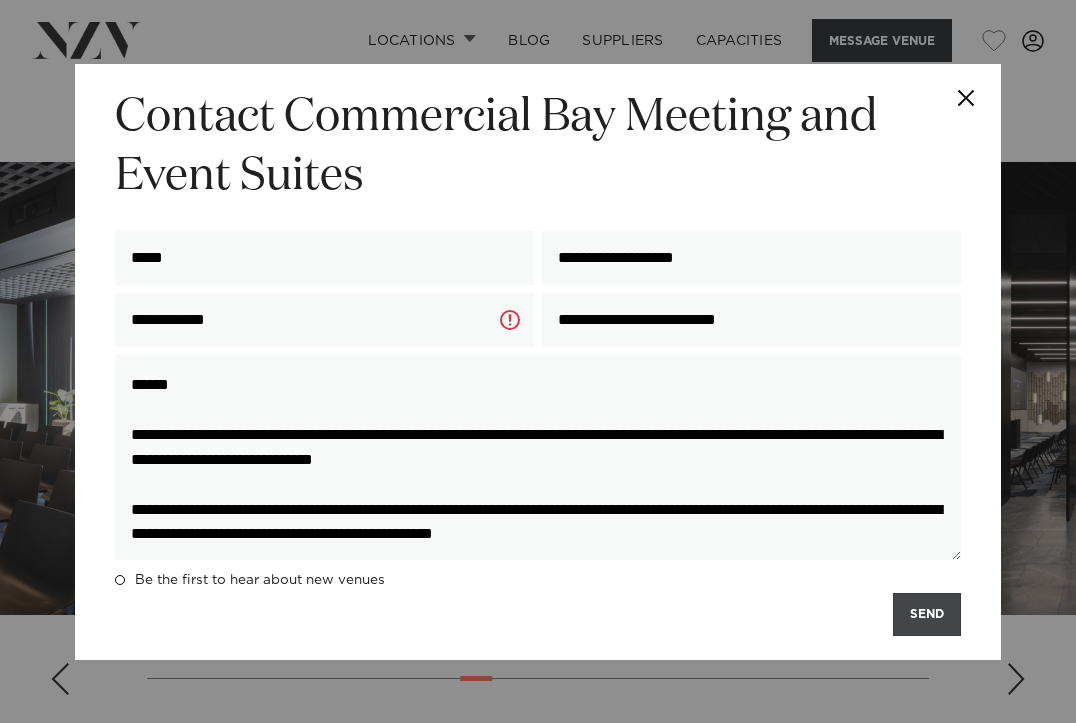 click on "SEND" at bounding box center [927, 614] 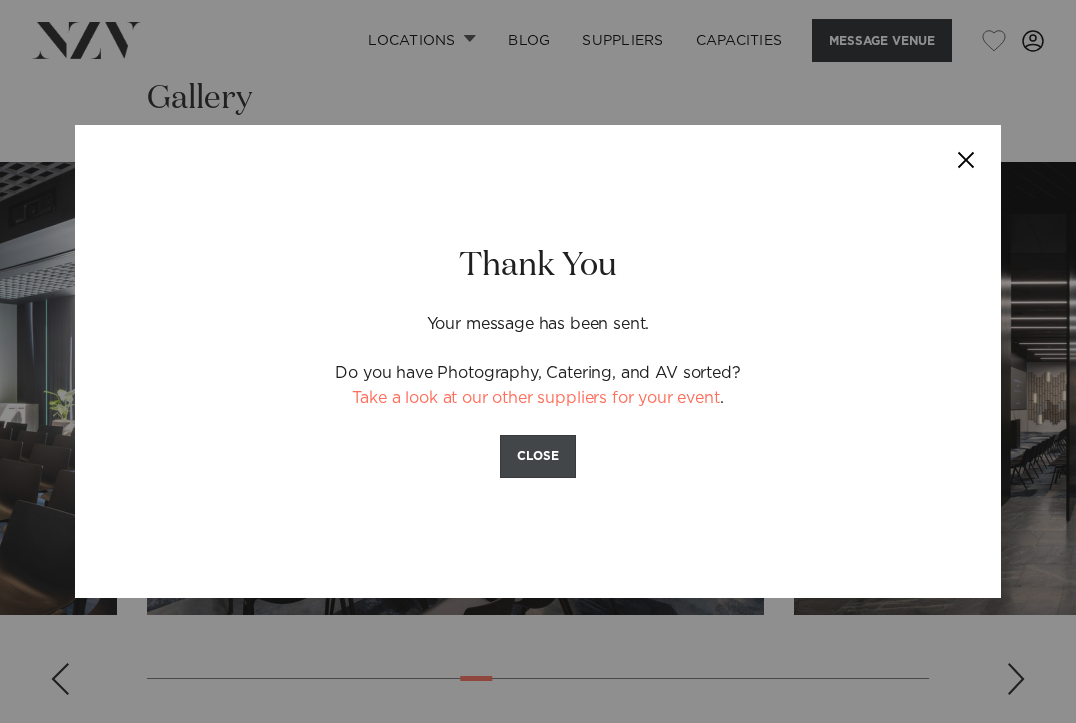 click on "CLOSE" at bounding box center [538, 456] 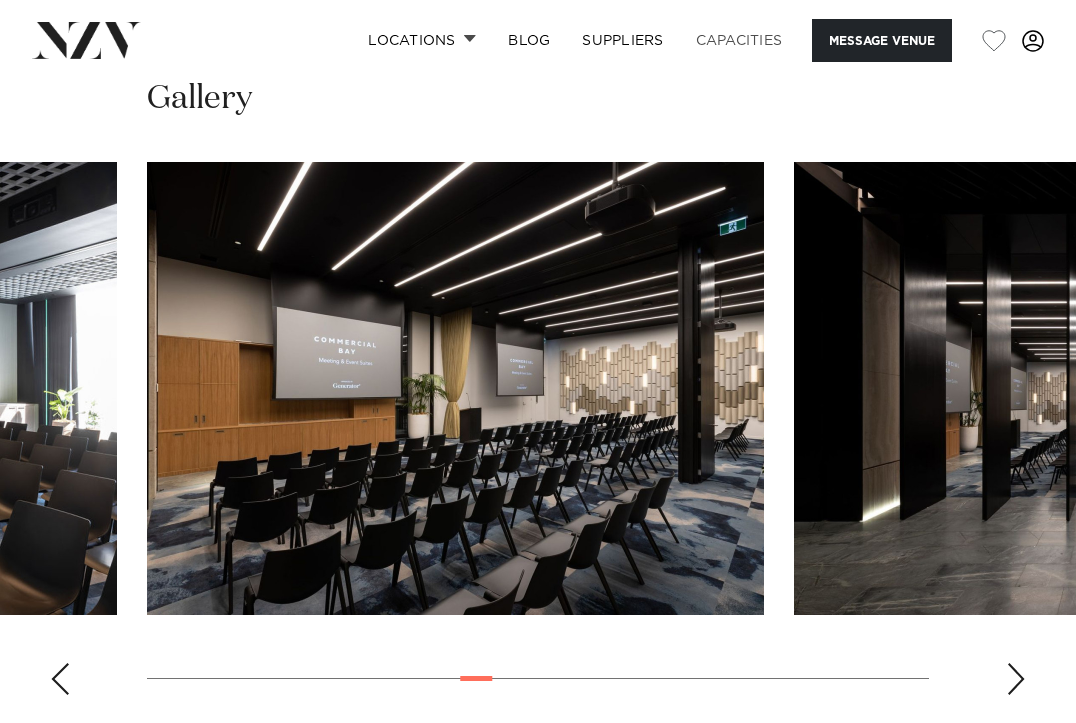 click on "Capacities" at bounding box center [739, 40] 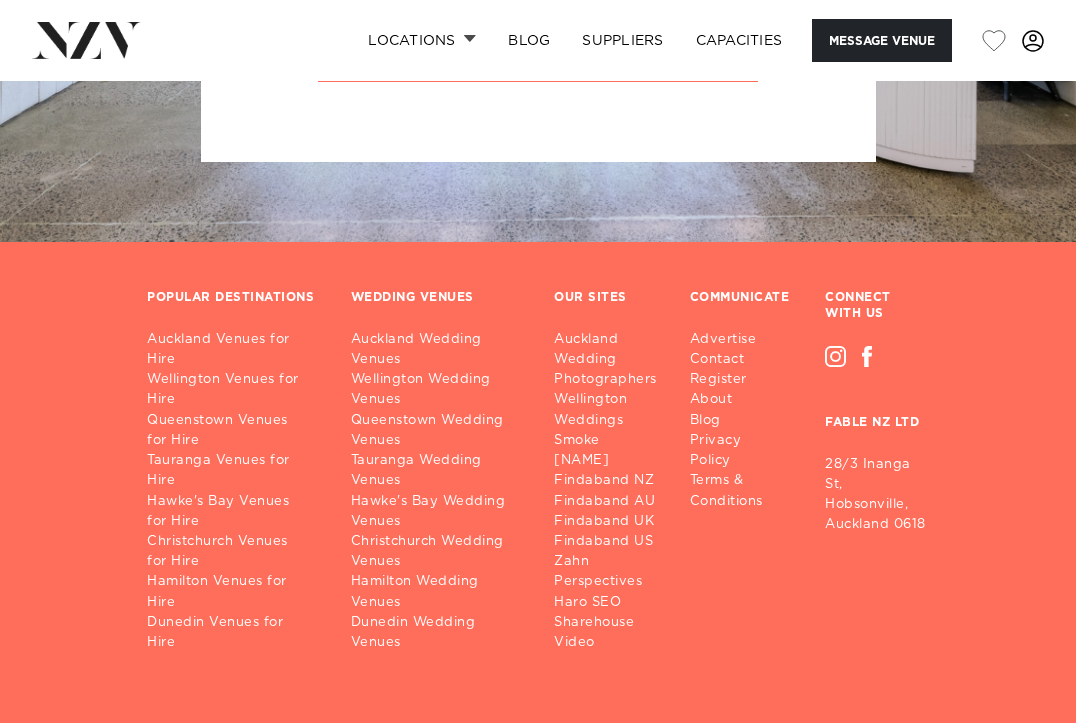 scroll, scrollTop: 6803, scrollLeft: 0, axis: vertical 